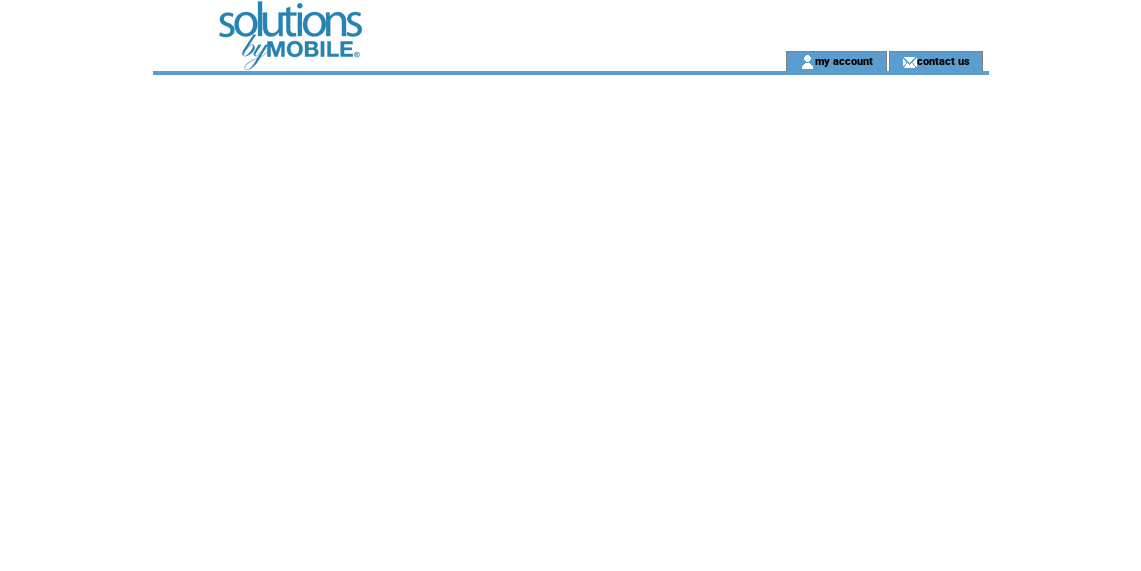 scroll, scrollTop: 0, scrollLeft: 0, axis: both 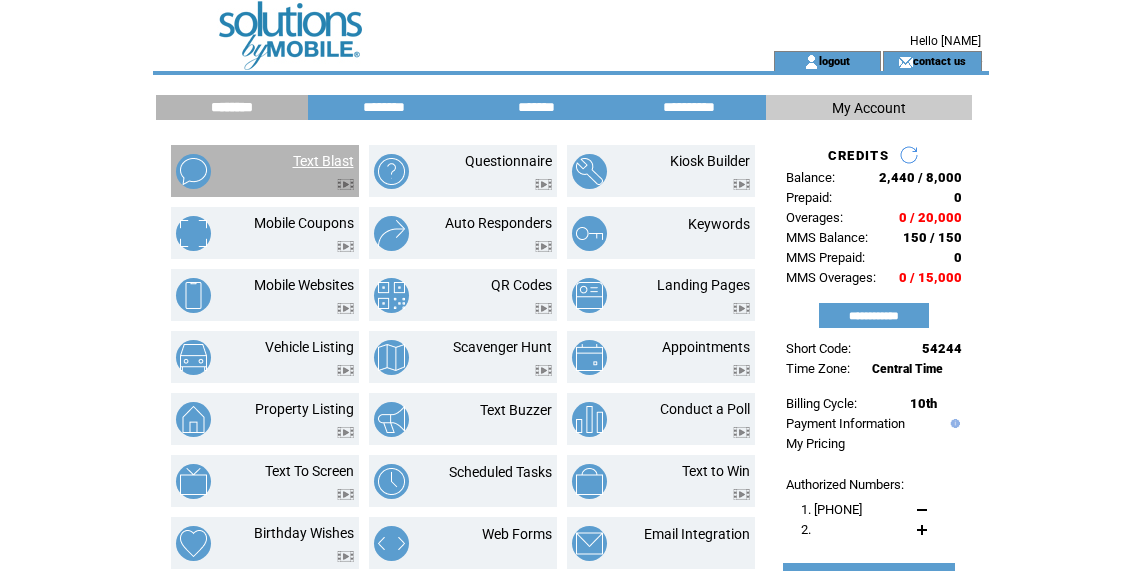 click on "Text Blast" at bounding box center [323, 161] 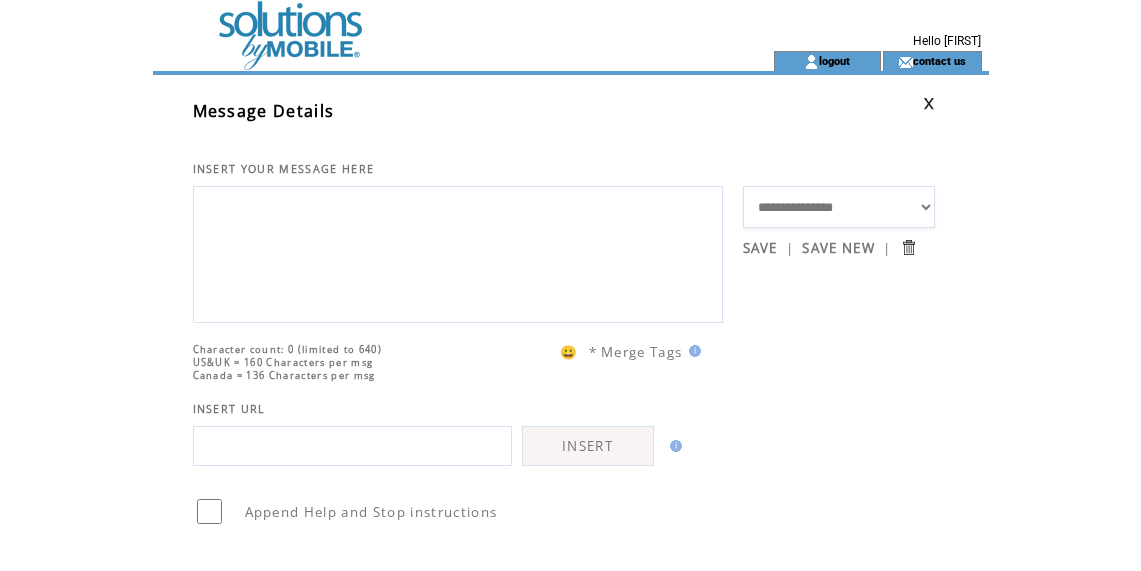 scroll, scrollTop: 0, scrollLeft: 0, axis: both 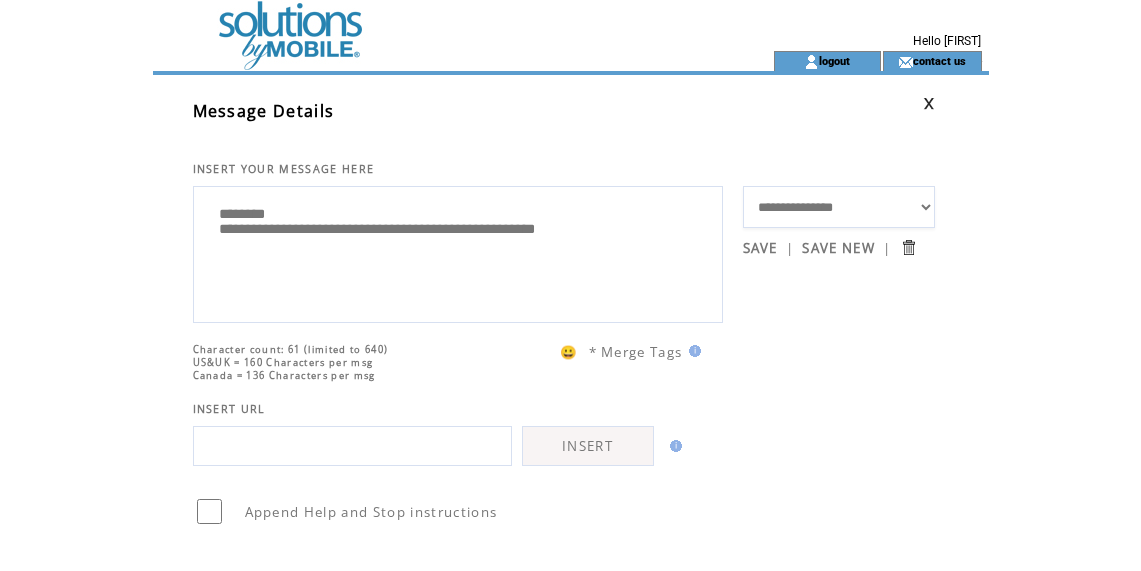click on "**********" at bounding box center (458, 252) 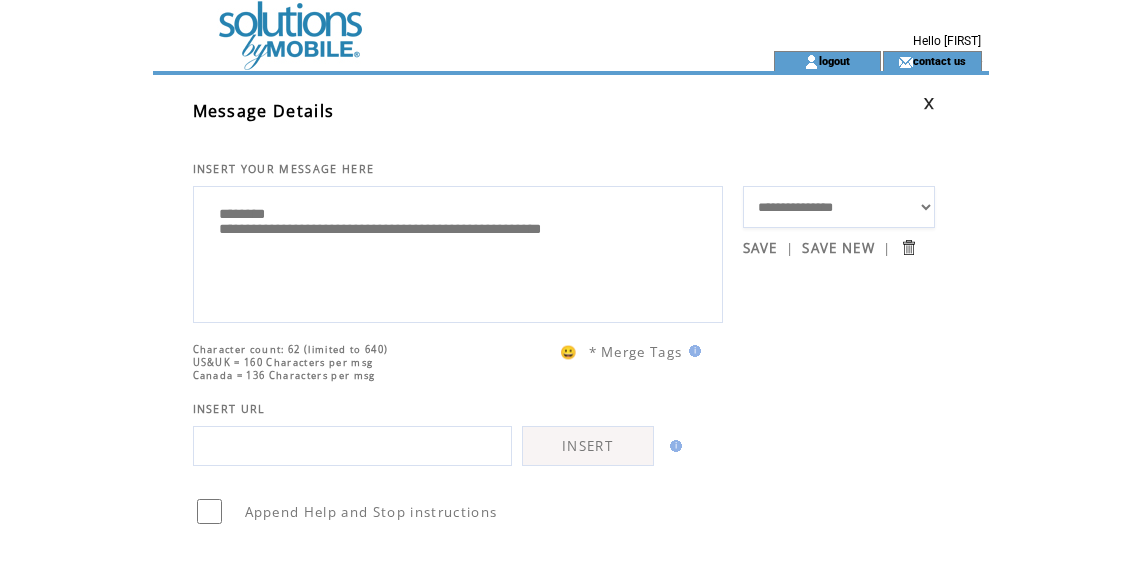 click on "**********" at bounding box center [458, 252] 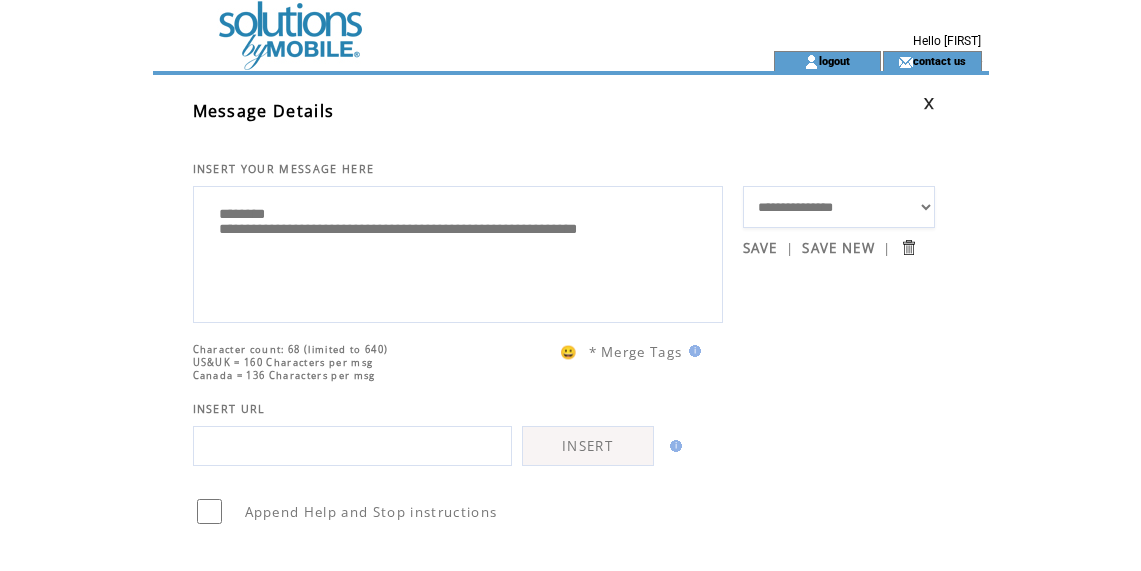 click on "**********" at bounding box center [458, 252] 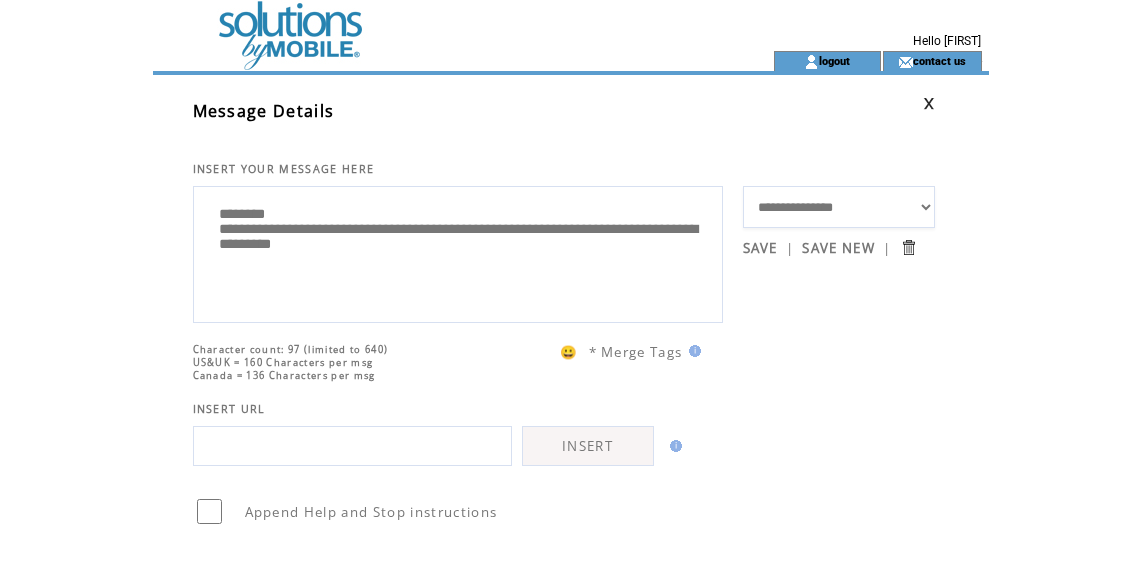 click on "**********" at bounding box center [458, 252] 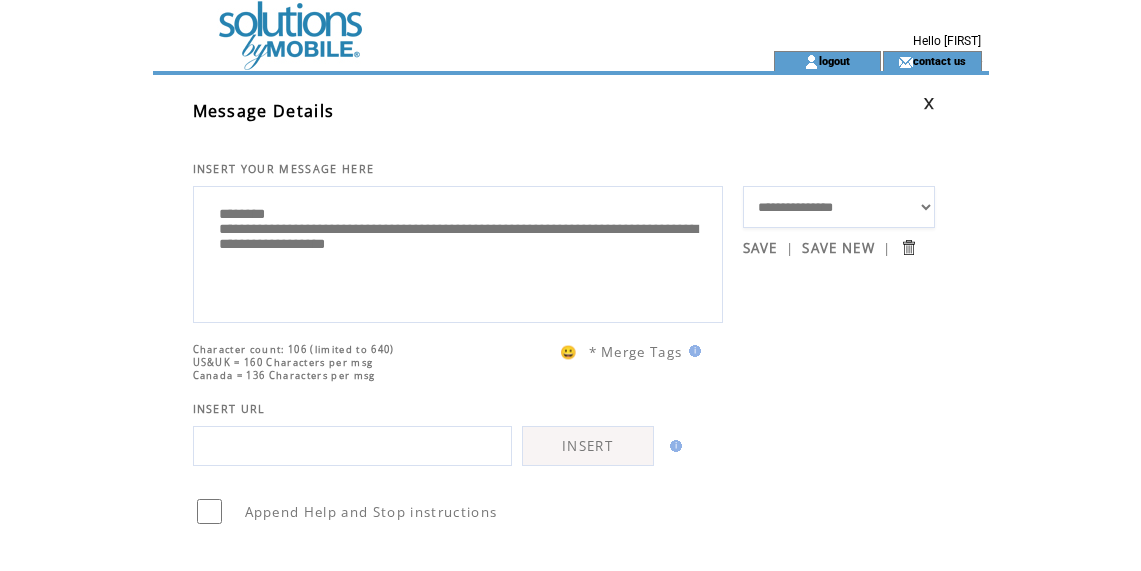click on "**********" at bounding box center (458, 252) 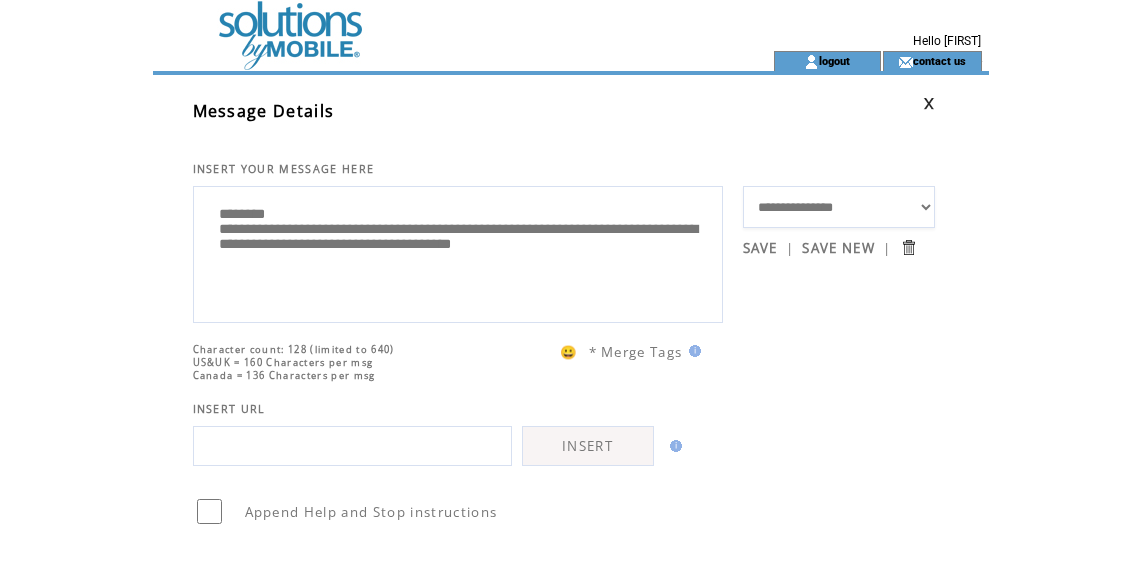 click on "**********" at bounding box center (458, 252) 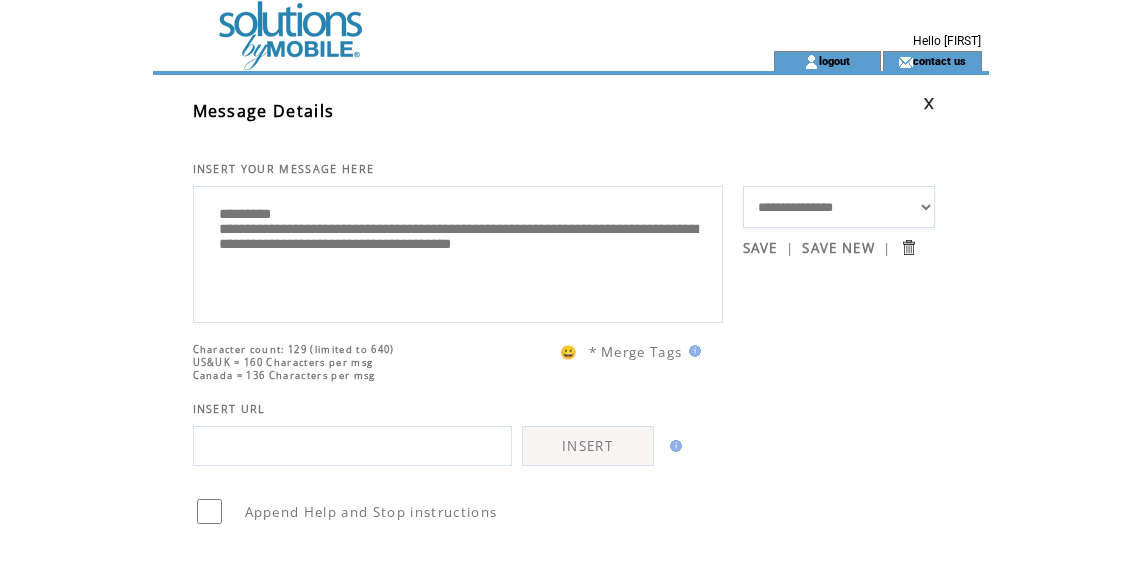 click on "**********" at bounding box center (458, 252) 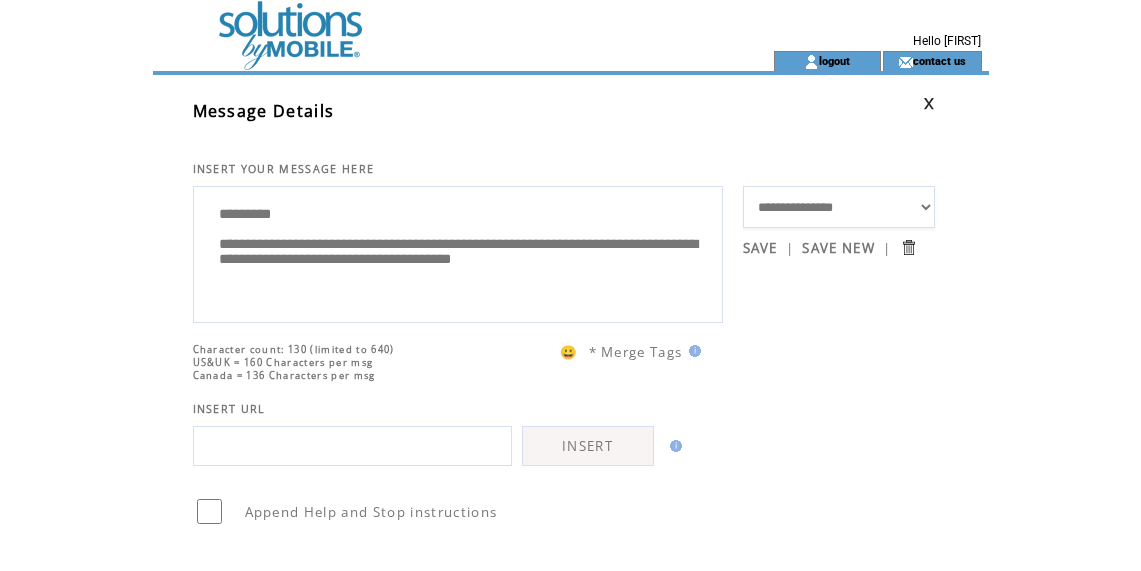 click on "**********" at bounding box center (458, 252) 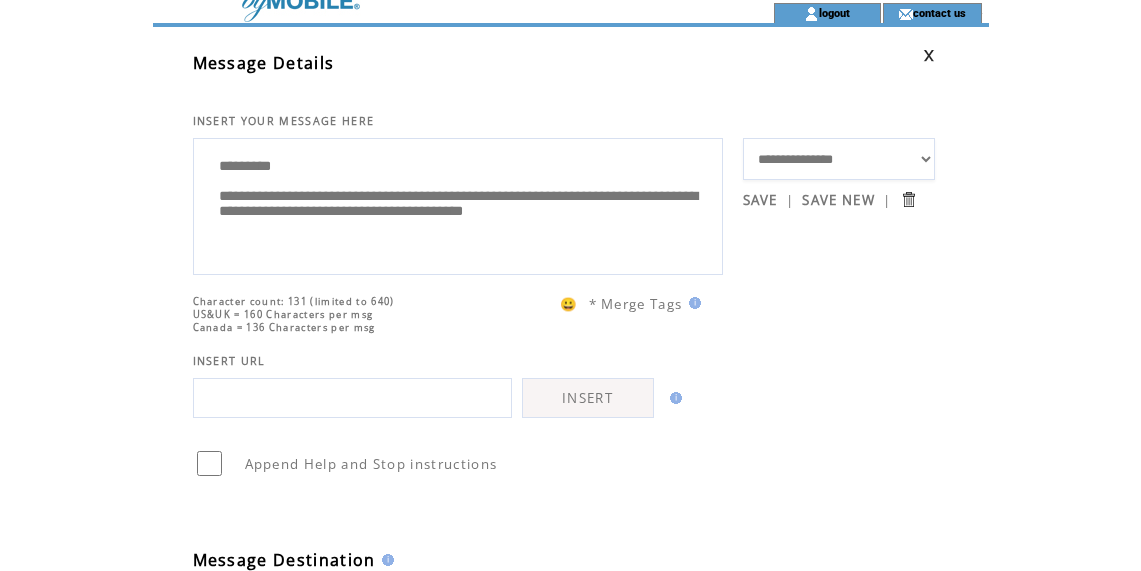 scroll, scrollTop: 51, scrollLeft: 0, axis: vertical 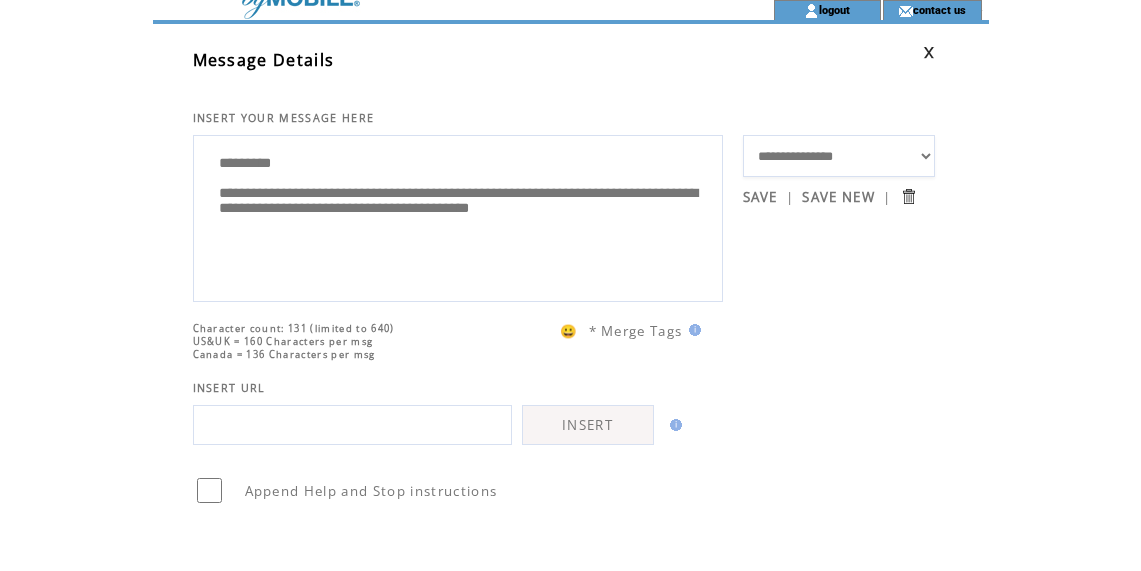 click on "**********" at bounding box center (458, 216) 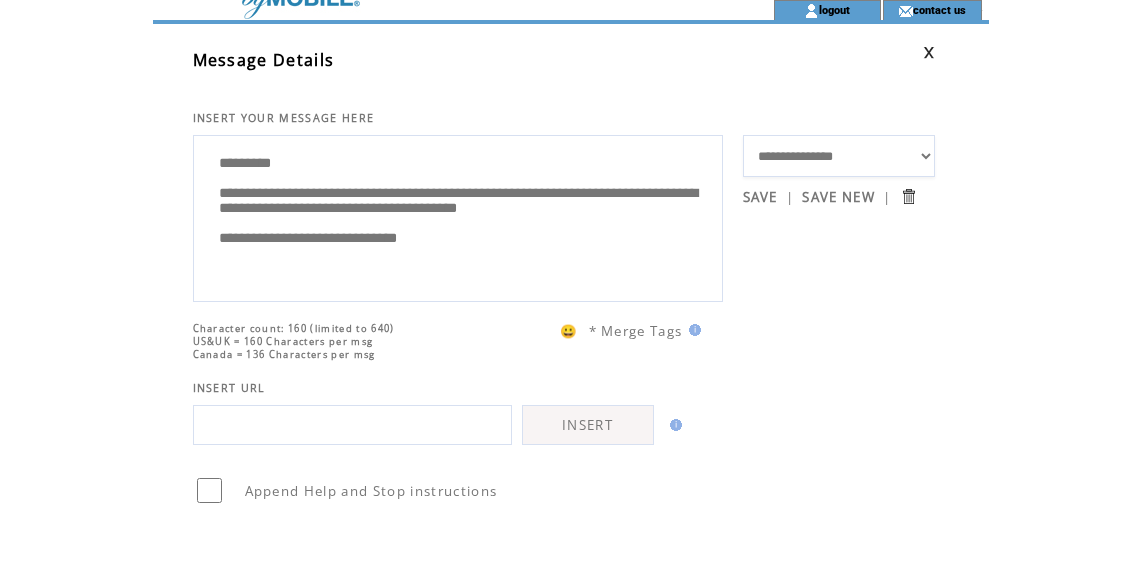 click on "**********" at bounding box center [458, 216] 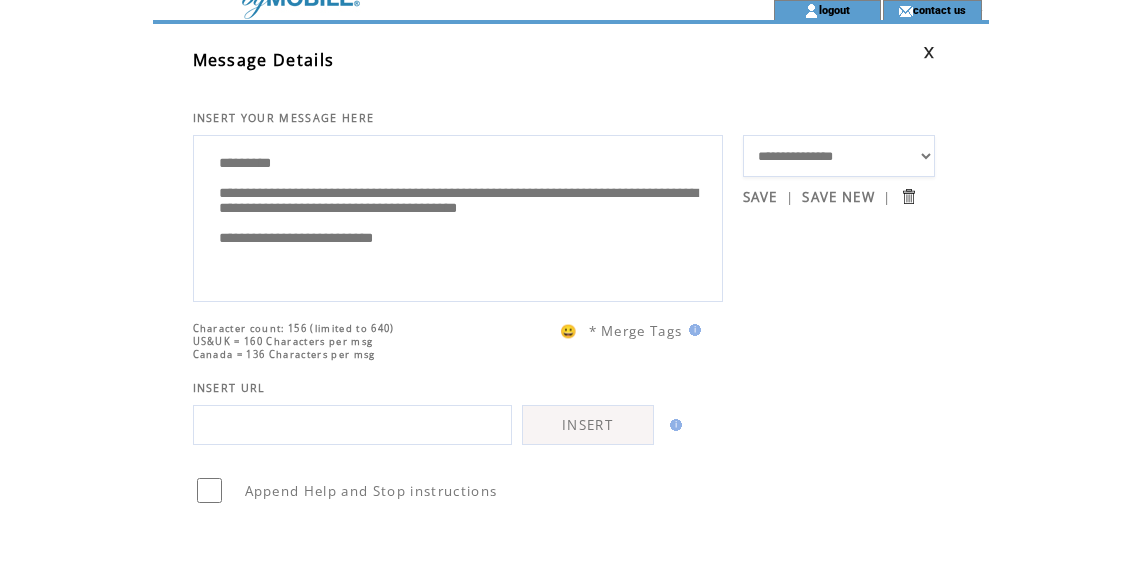 click on "**********" at bounding box center [458, 216] 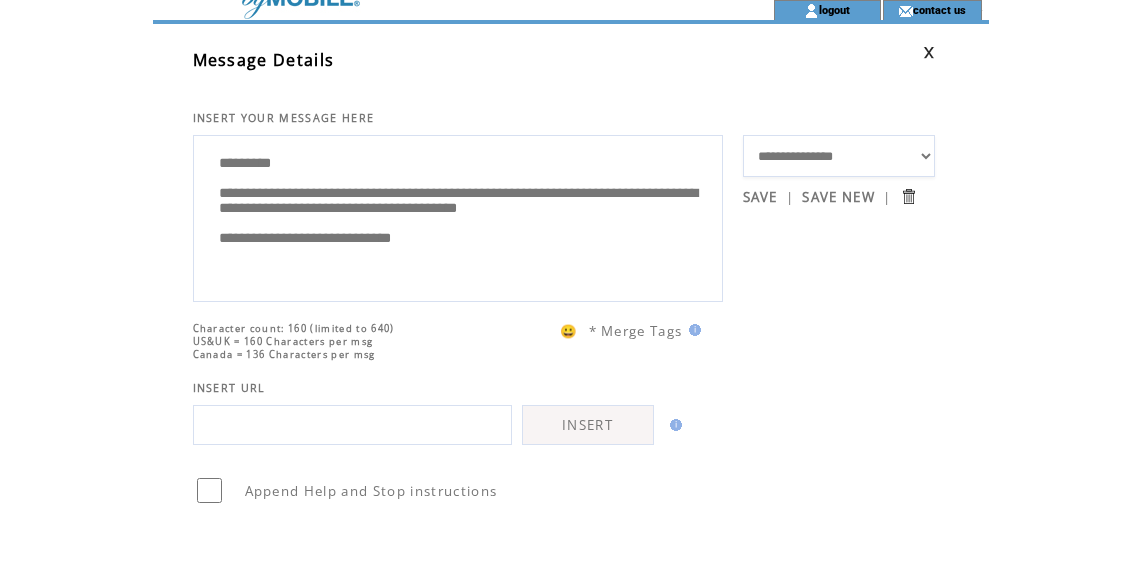 drag, startPoint x: 278, startPoint y: 286, endPoint x: 308, endPoint y: 286, distance: 30 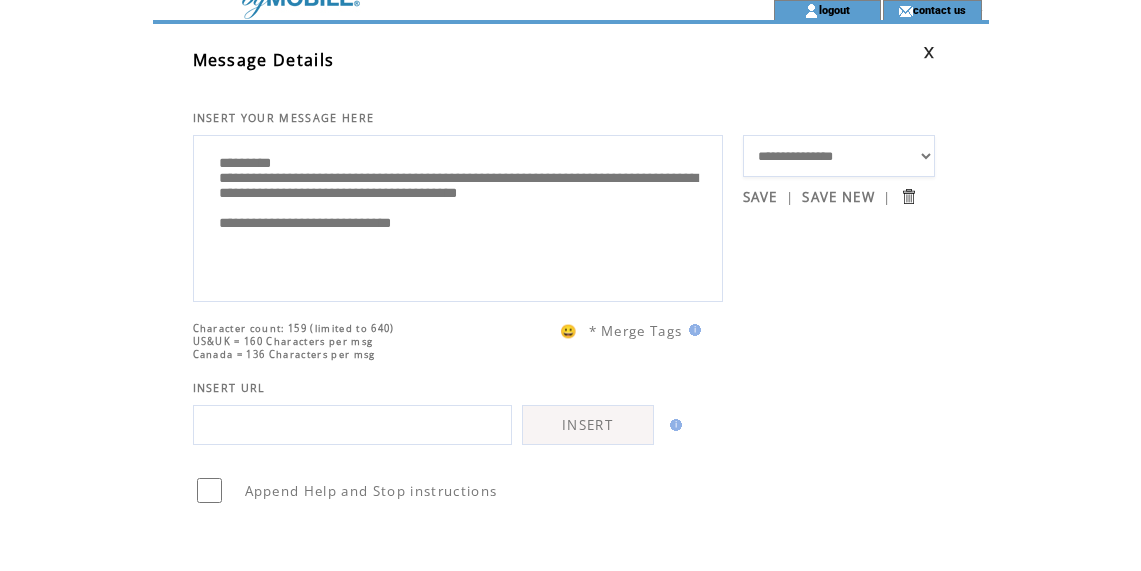 scroll, scrollTop: 1, scrollLeft: 0, axis: vertical 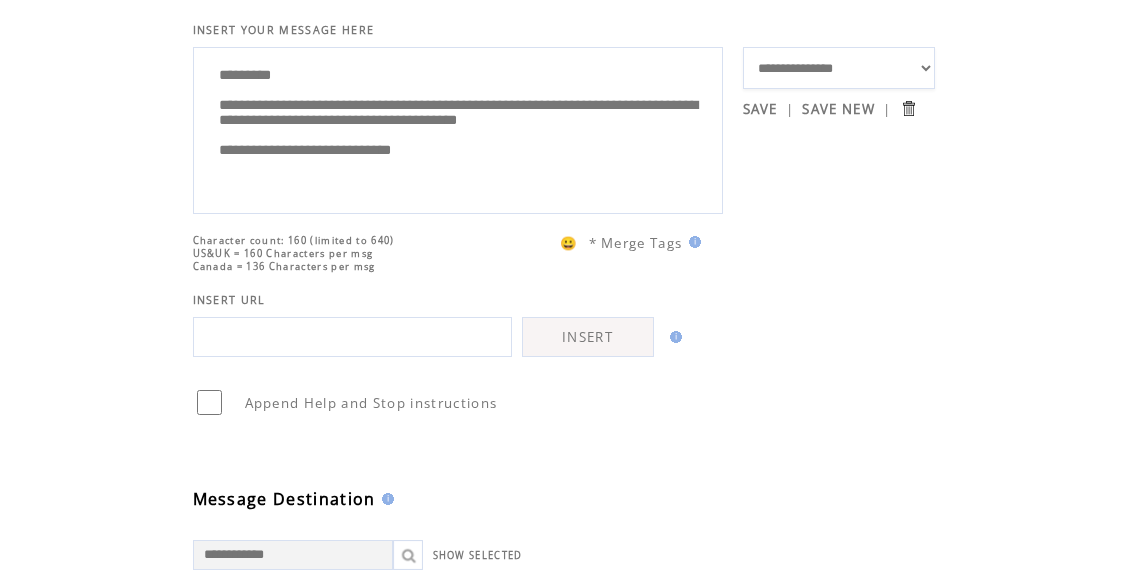 click on "**********" at bounding box center [458, 128] 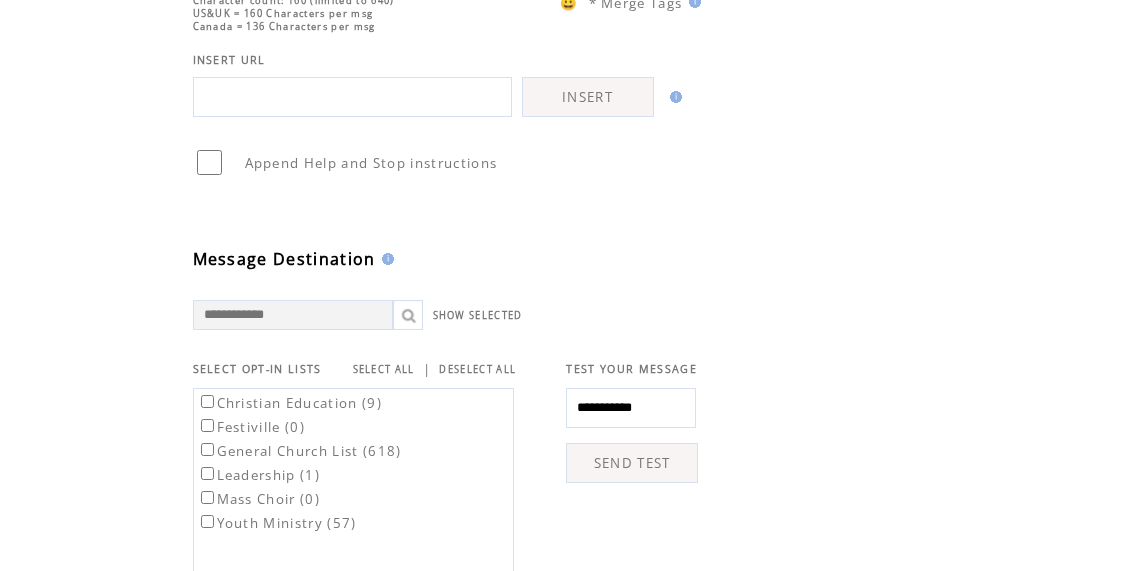 scroll, scrollTop: 407, scrollLeft: 0, axis: vertical 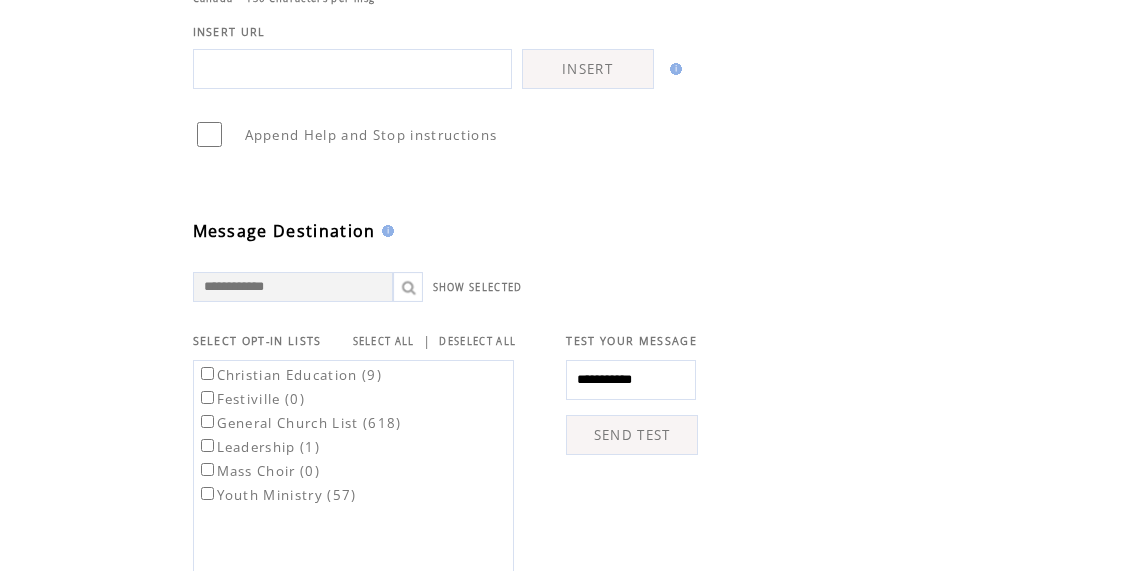 type on "**********" 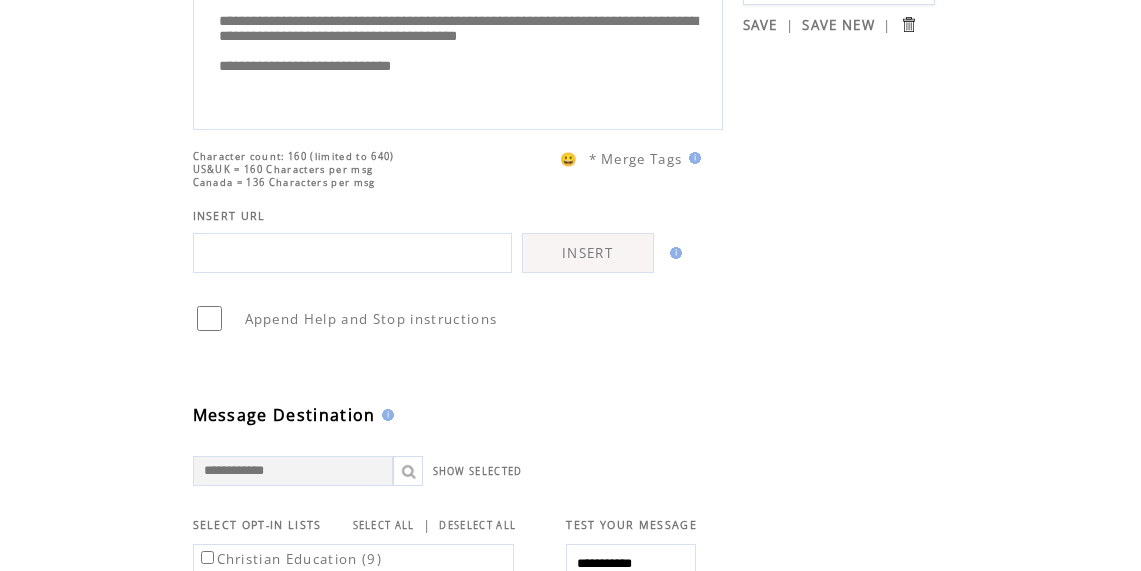 scroll, scrollTop: 0, scrollLeft: 0, axis: both 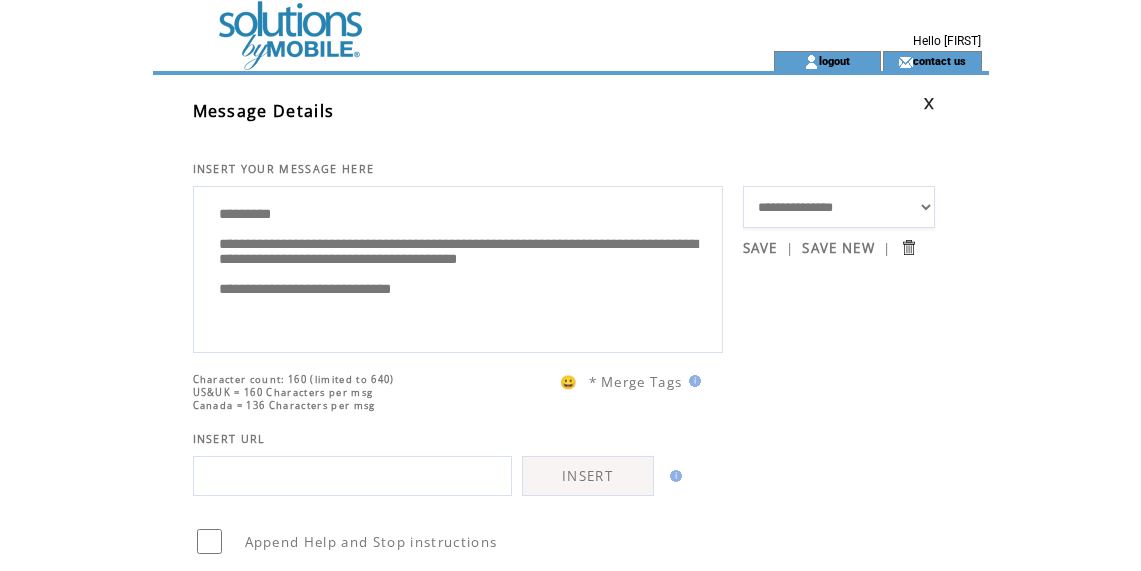 click on "**********" at bounding box center (839, 207) 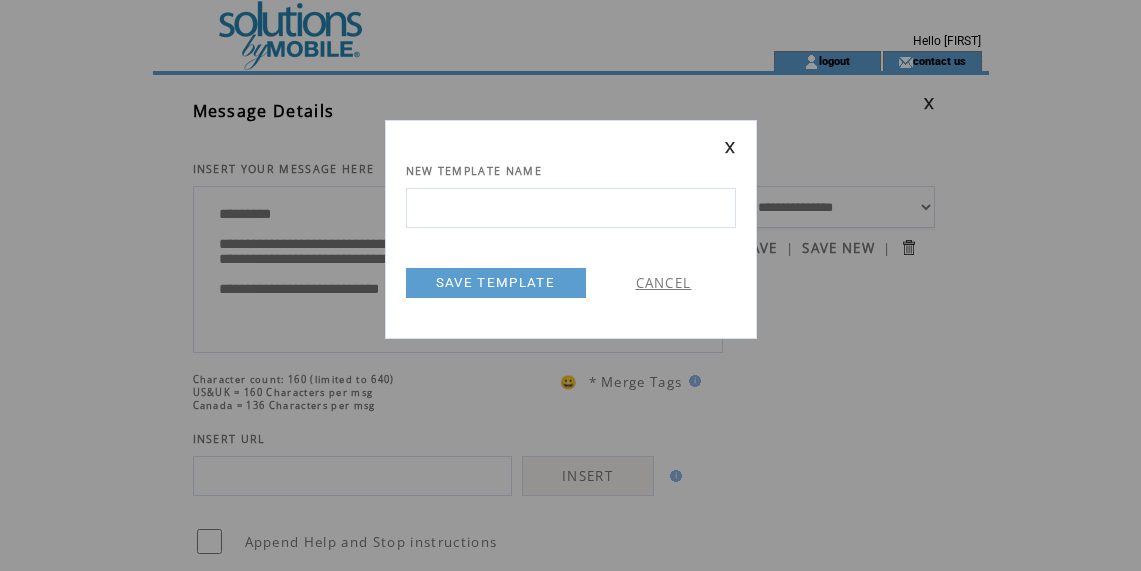 scroll, scrollTop: 0, scrollLeft: 0, axis: both 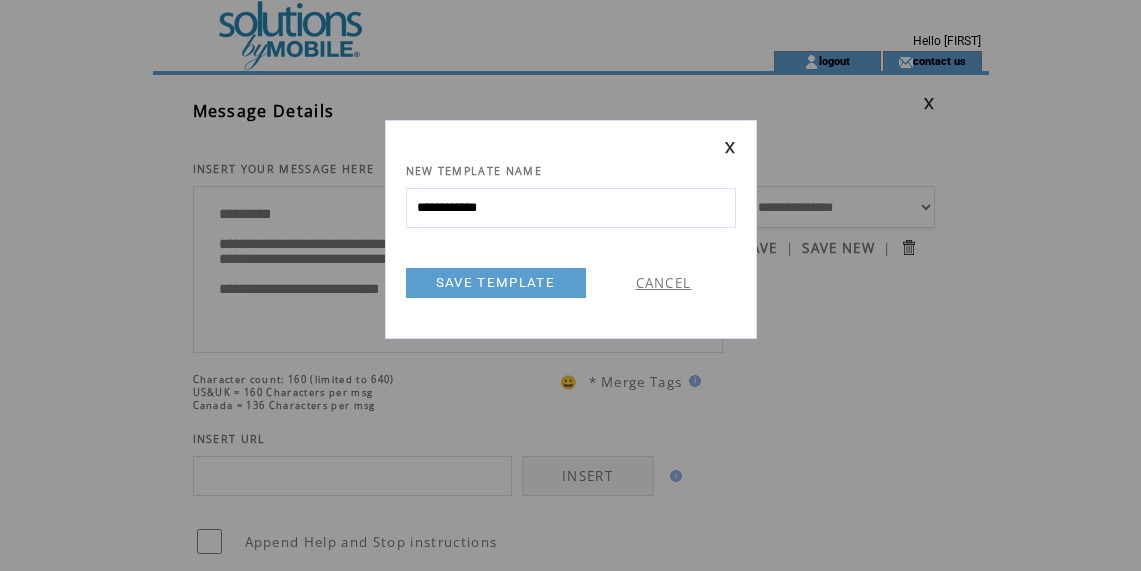 type on "**********" 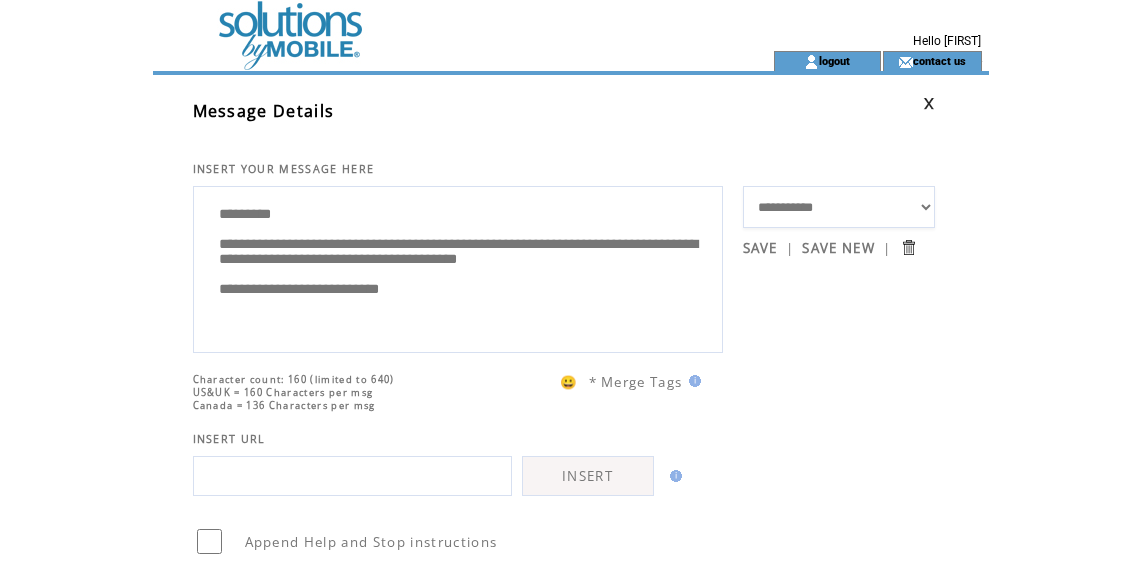 scroll, scrollTop: 20, scrollLeft: 0, axis: vertical 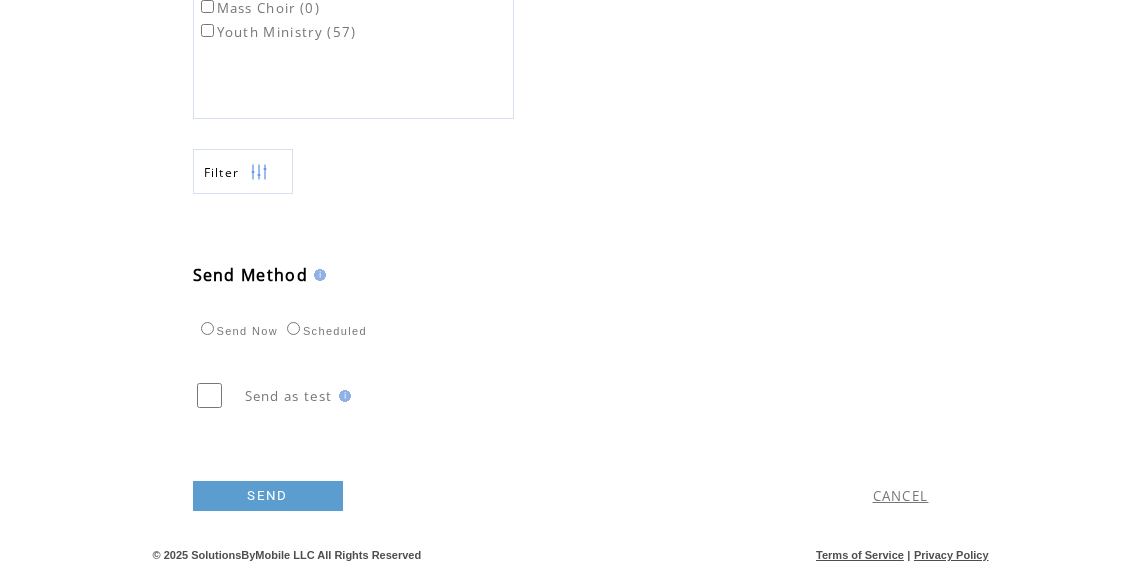 click on "SEND" at bounding box center [268, 496] 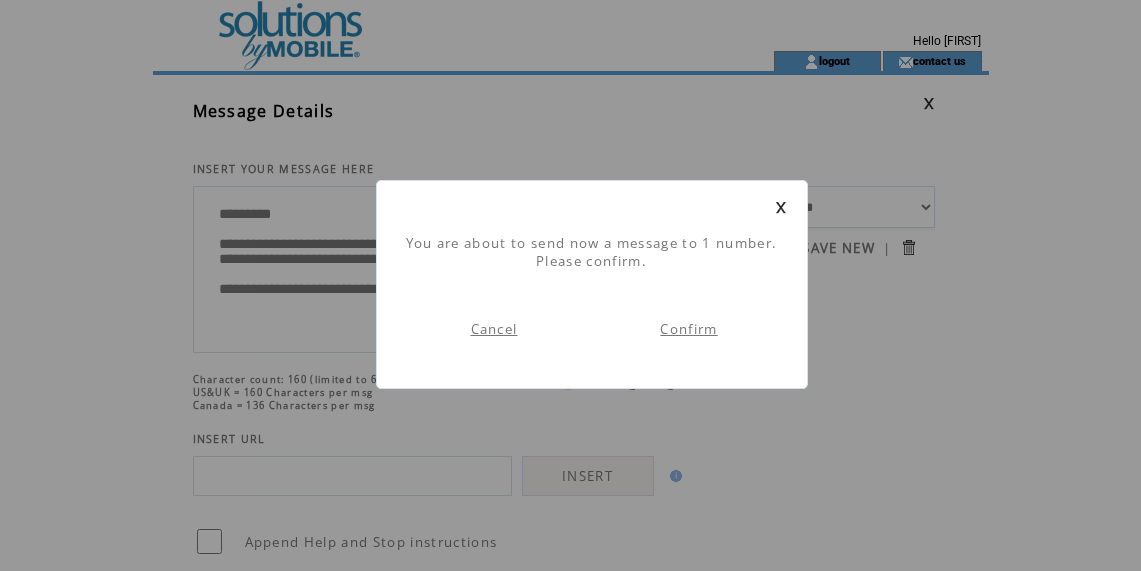 scroll, scrollTop: 1, scrollLeft: 0, axis: vertical 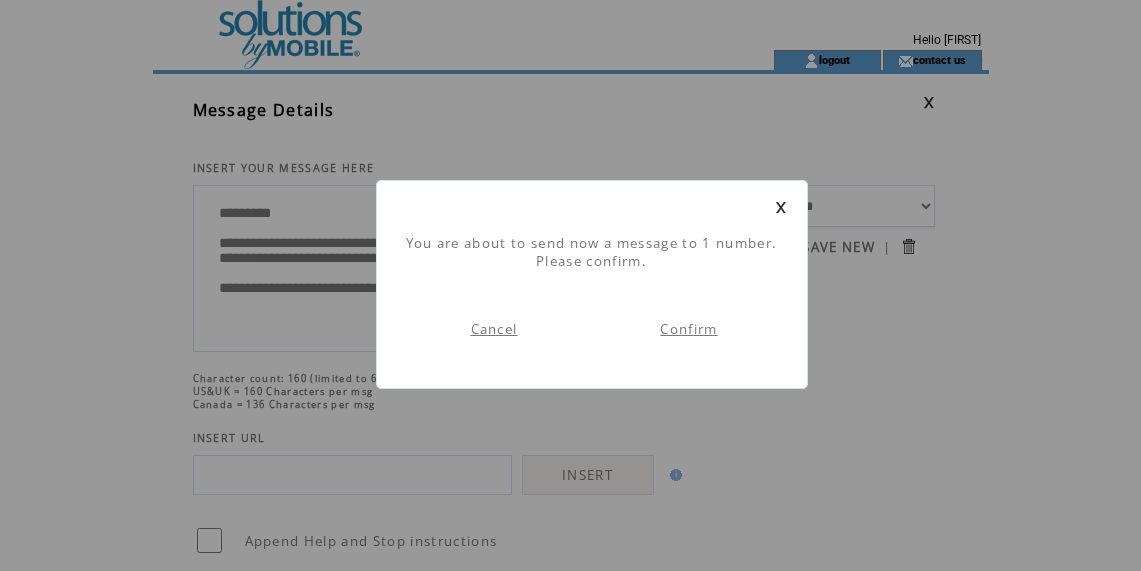 click on "Confirm" at bounding box center [688, 329] 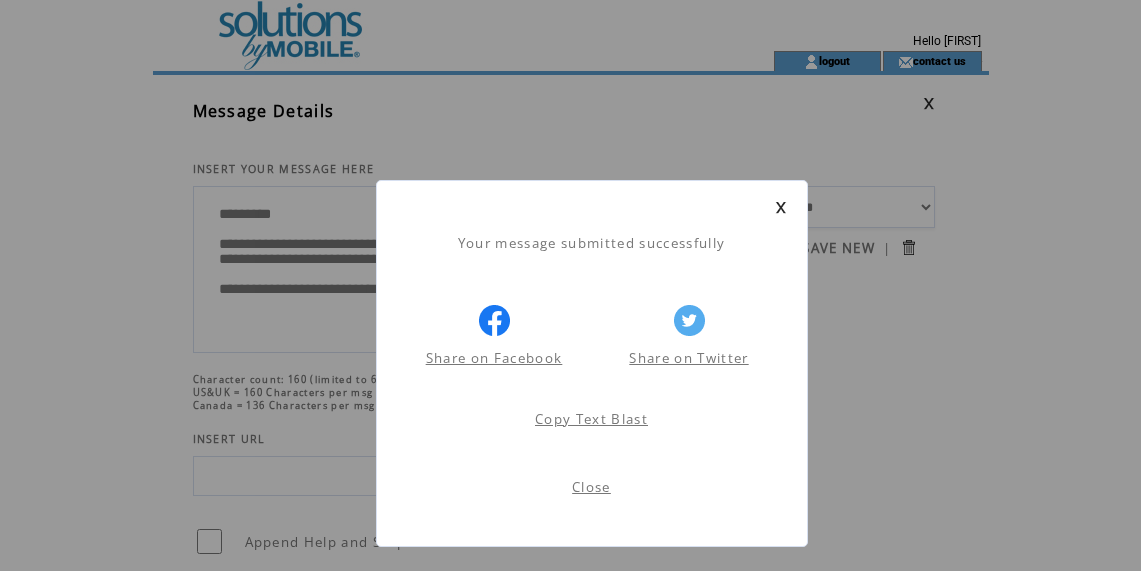 scroll, scrollTop: 1, scrollLeft: 0, axis: vertical 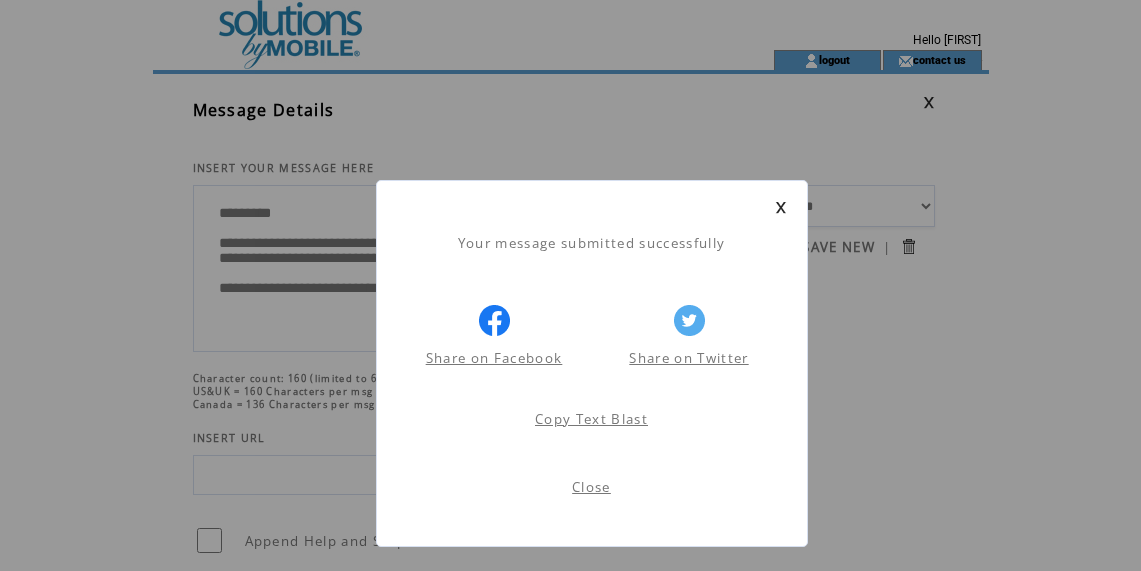 click on "Close" at bounding box center [591, 487] 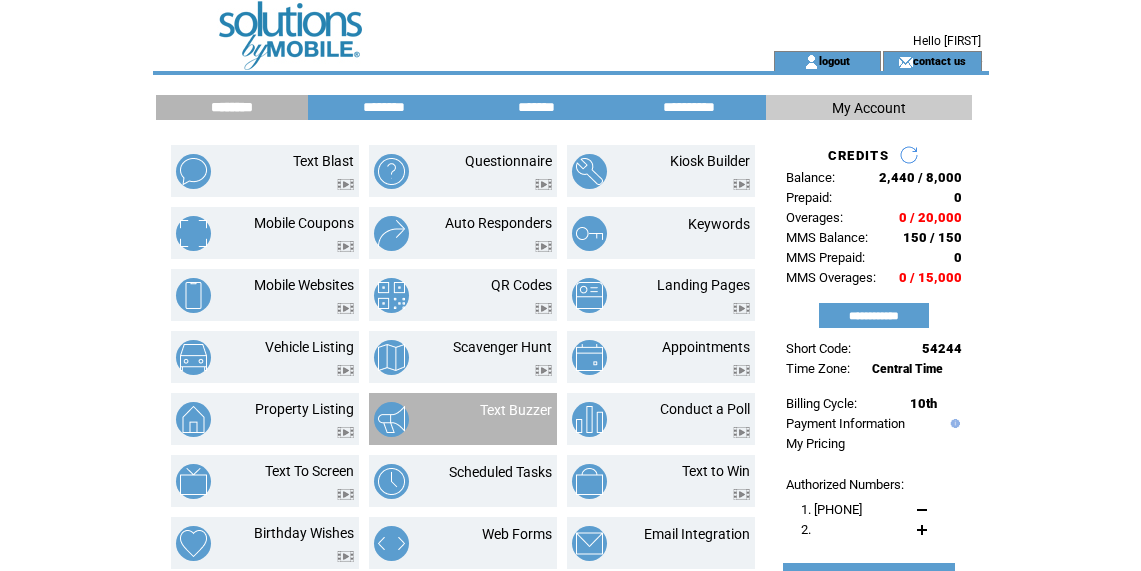 scroll, scrollTop: 60, scrollLeft: 0, axis: vertical 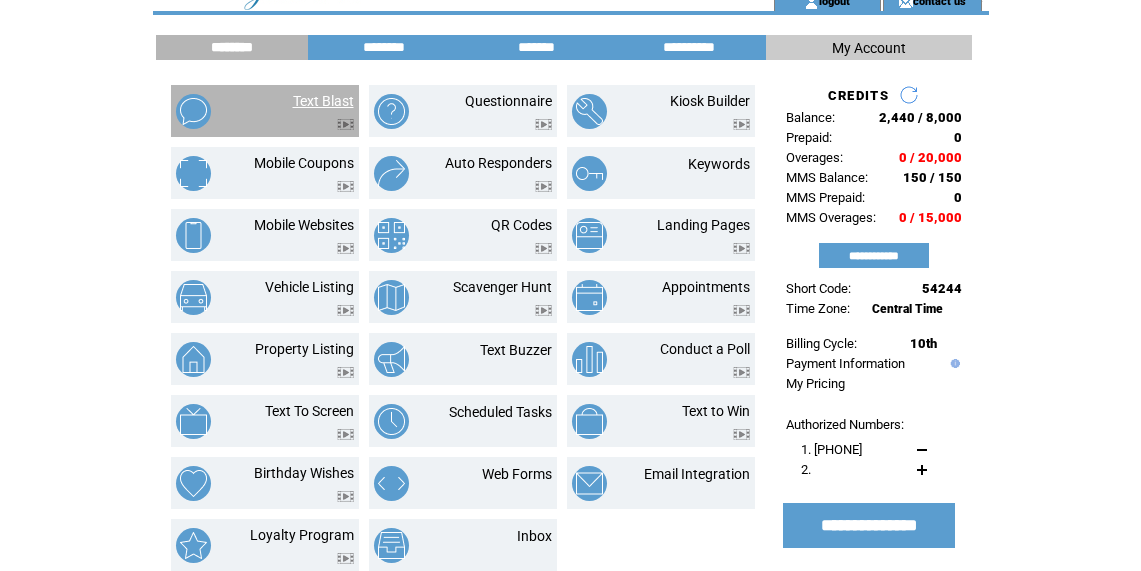 click on "Text Blast" at bounding box center (323, 101) 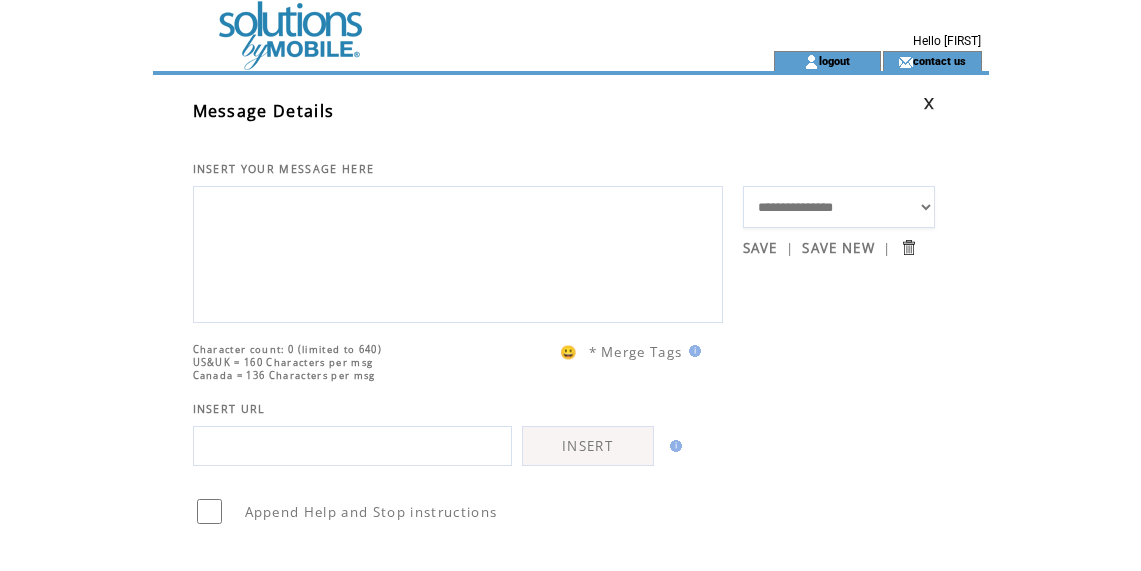 scroll, scrollTop: 0, scrollLeft: 0, axis: both 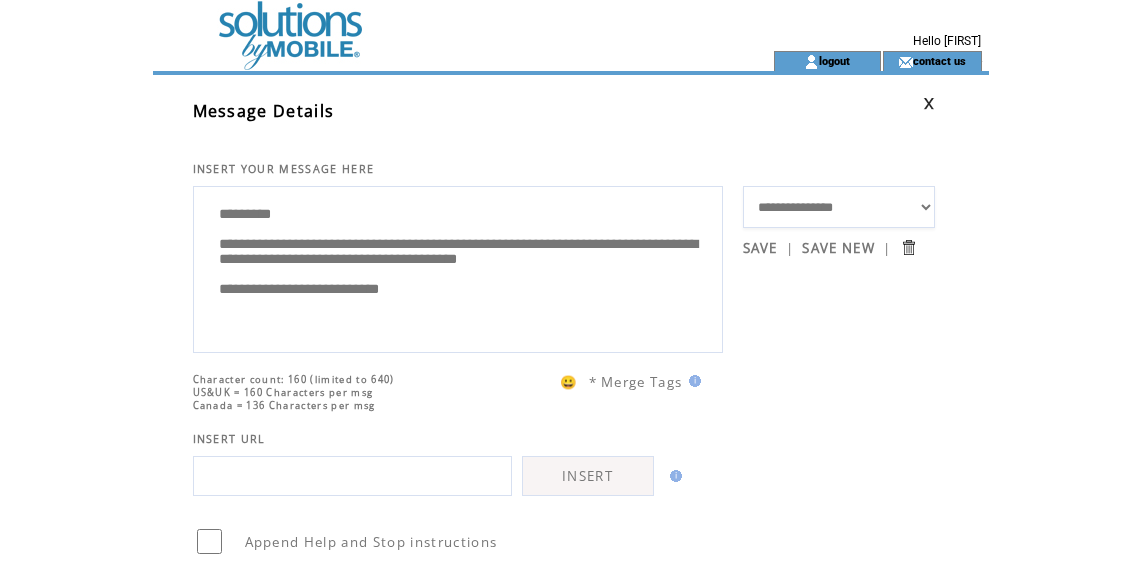 click on "**********" at bounding box center [458, 267] 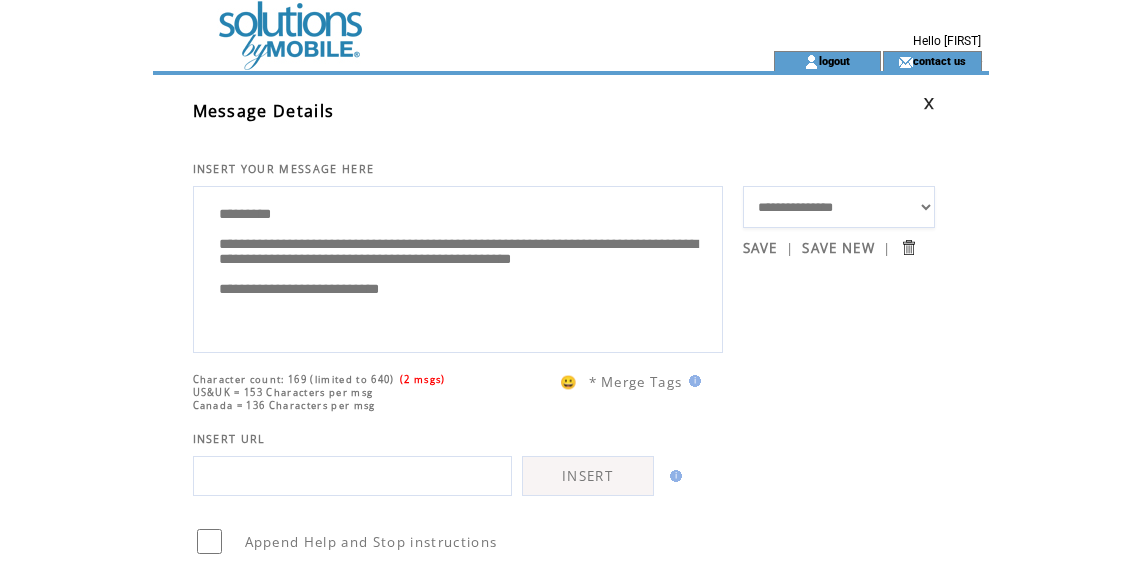 click on "**********" at bounding box center (458, 267) 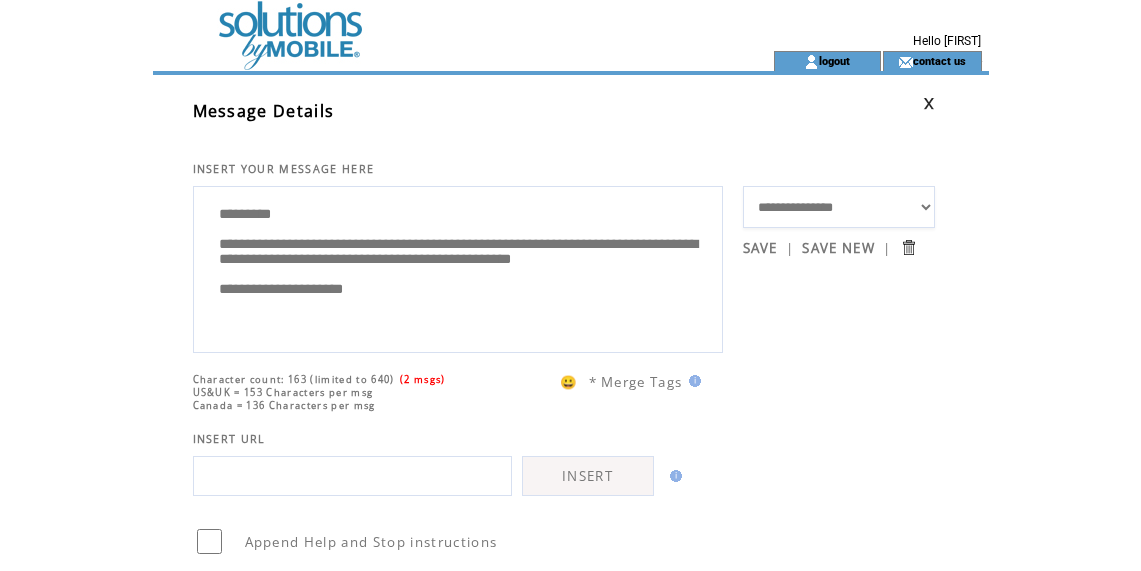 drag, startPoint x: 224, startPoint y: 321, endPoint x: 409, endPoint y: 319, distance: 185.0108 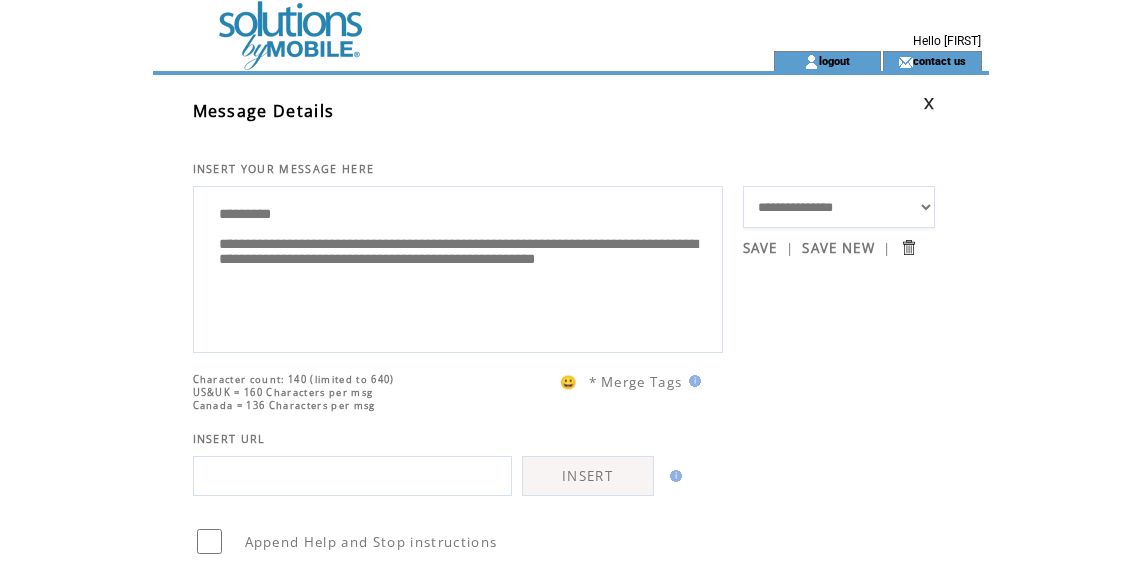 scroll, scrollTop: 25, scrollLeft: 0, axis: vertical 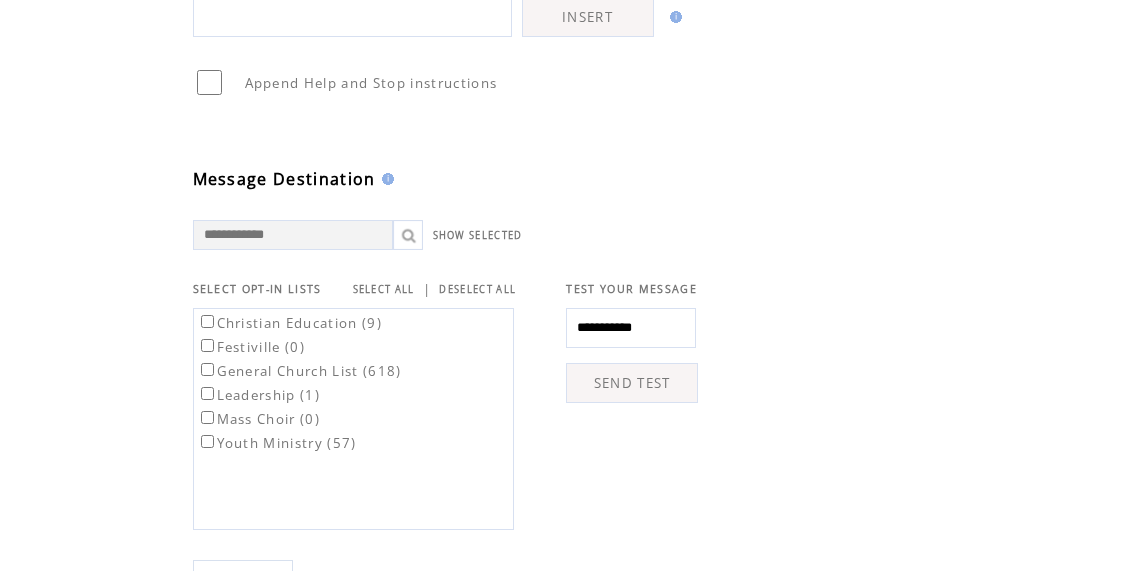 type on "**********" 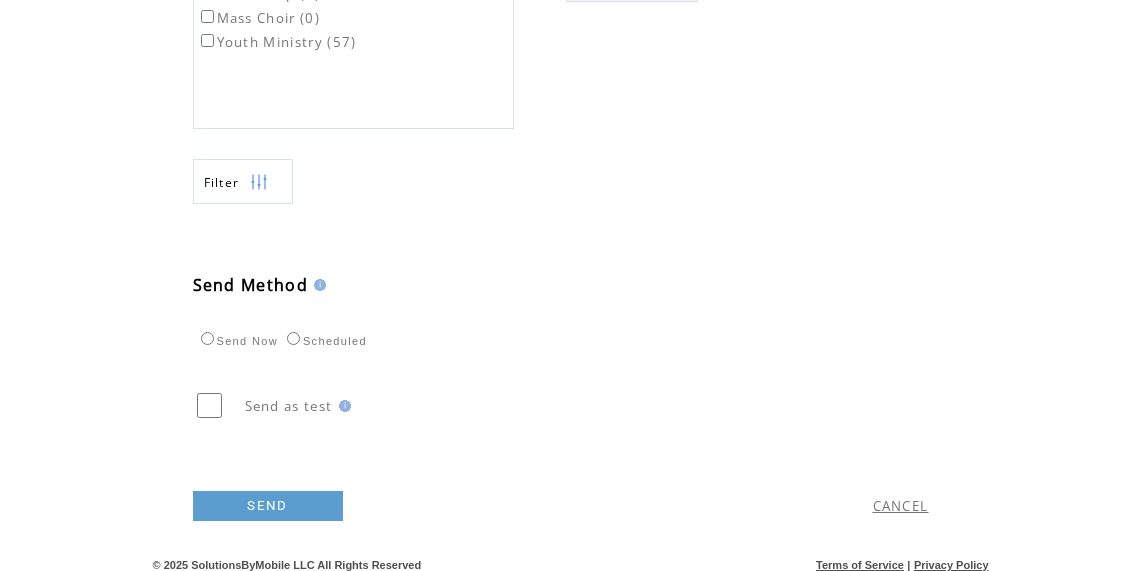 scroll, scrollTop: 903, scrollLeft: 0, axis: vertical 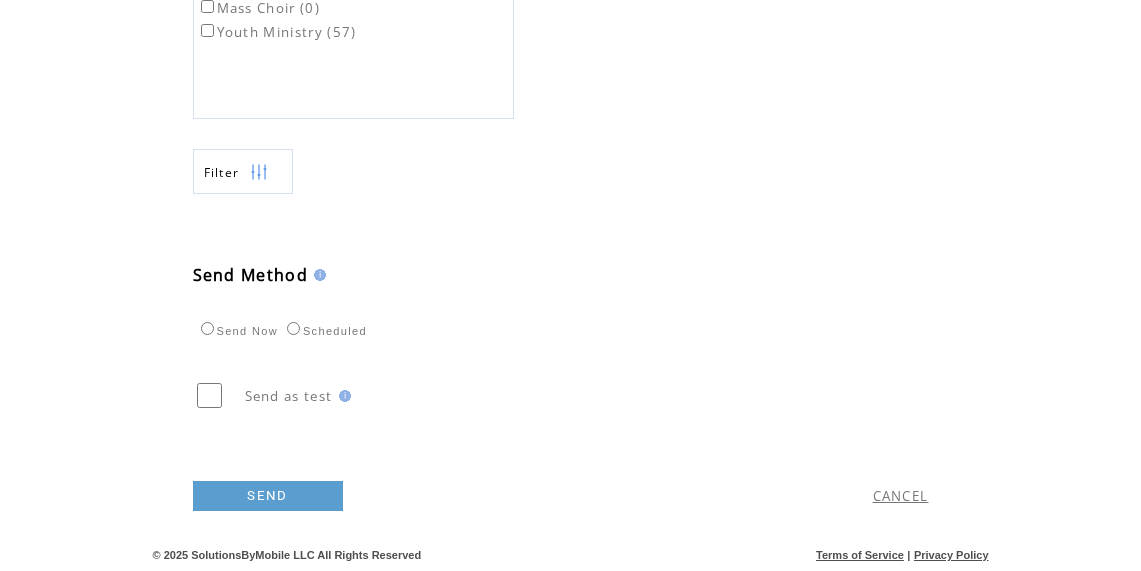 click on "SEND" at bounding box center (268, 496) 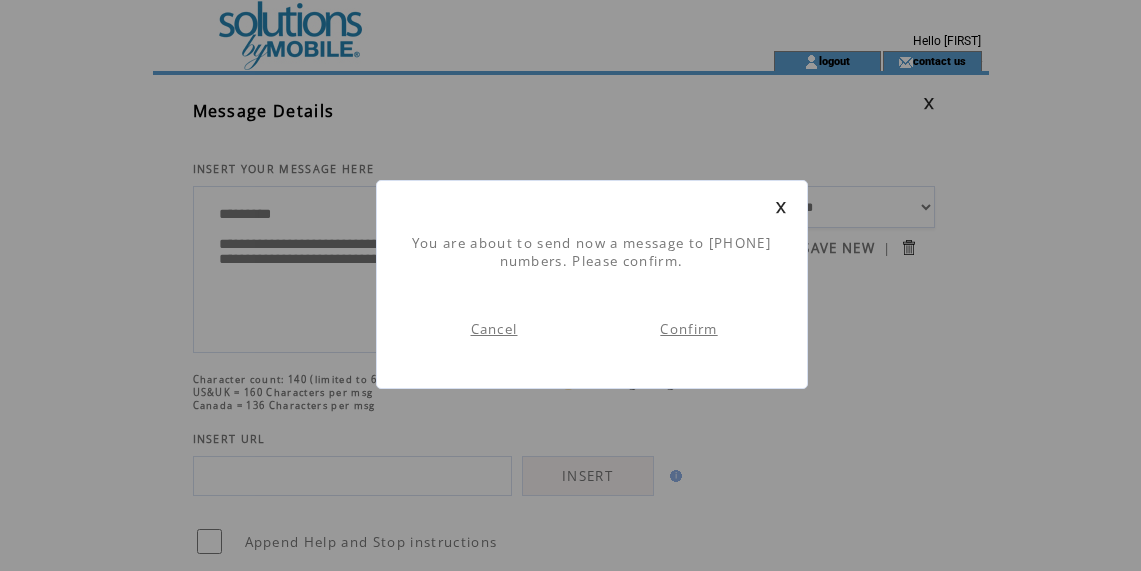 scroll, scrollTop: 1, scrollLeft: 0, axis: vertical 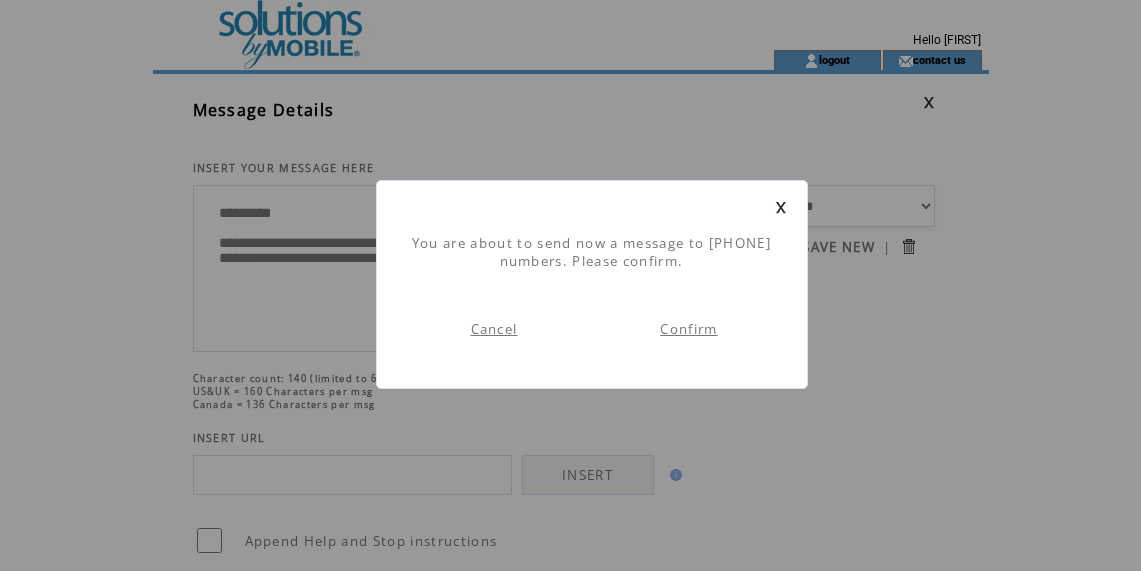 click on "Cancel" at bounding box center [494, 329] 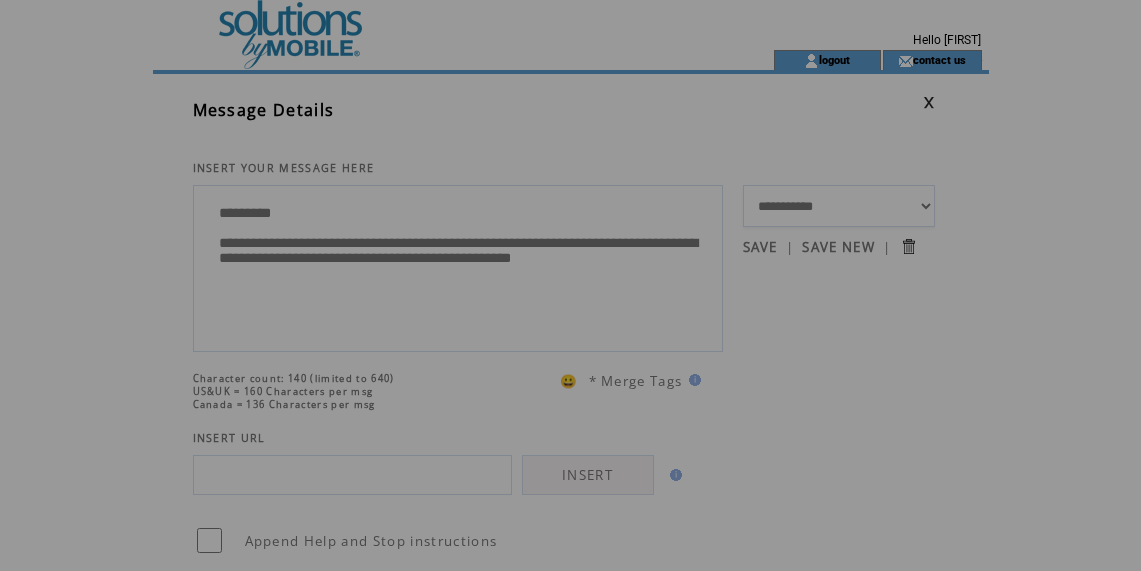 scroll, scrollTop: 0, scrollLeft: 0, axis: both 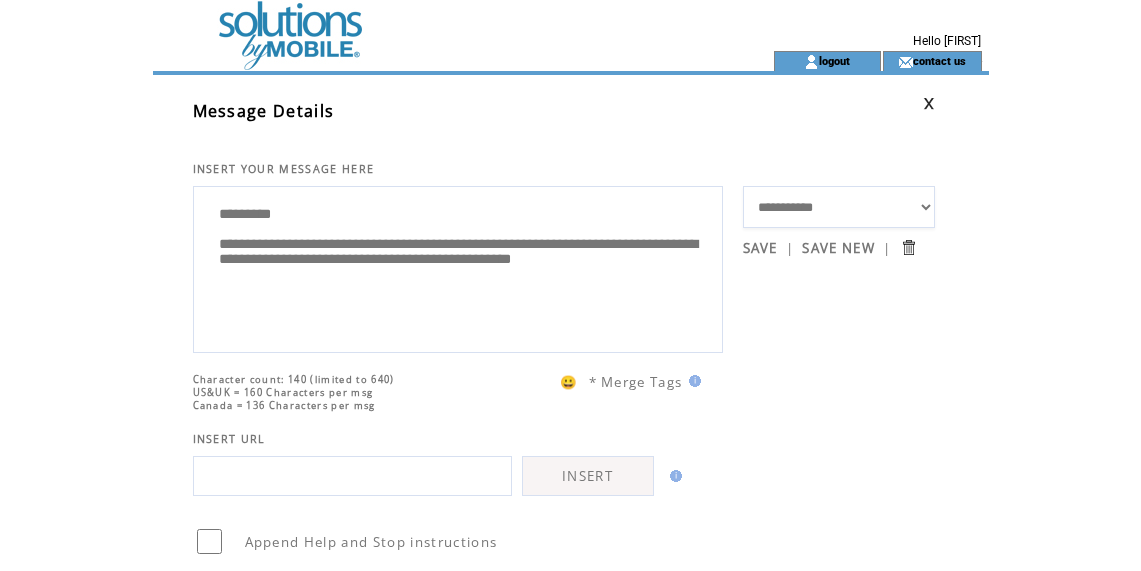 click on "**********" at bounding box center (458, 267) 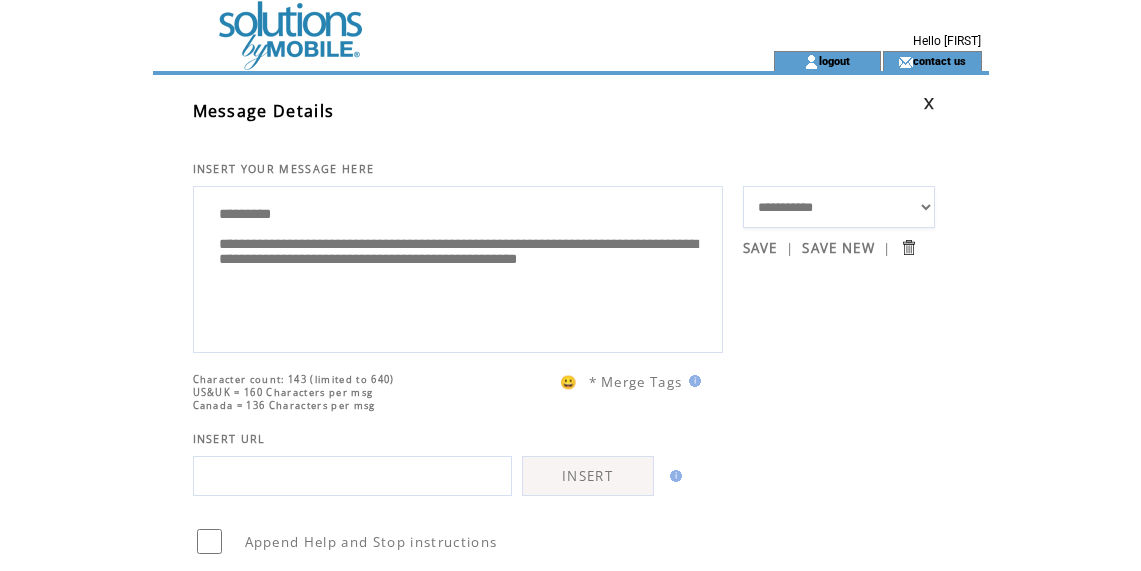 type on "**********" 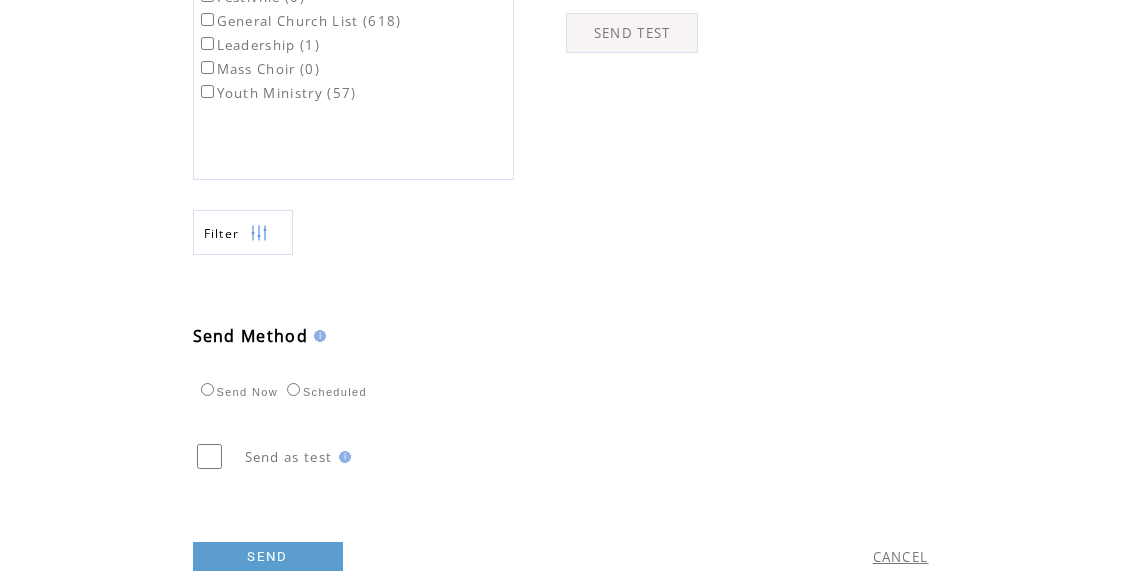 scroll, scrollTop: 903, scrollLeft: 0, axis: vertical 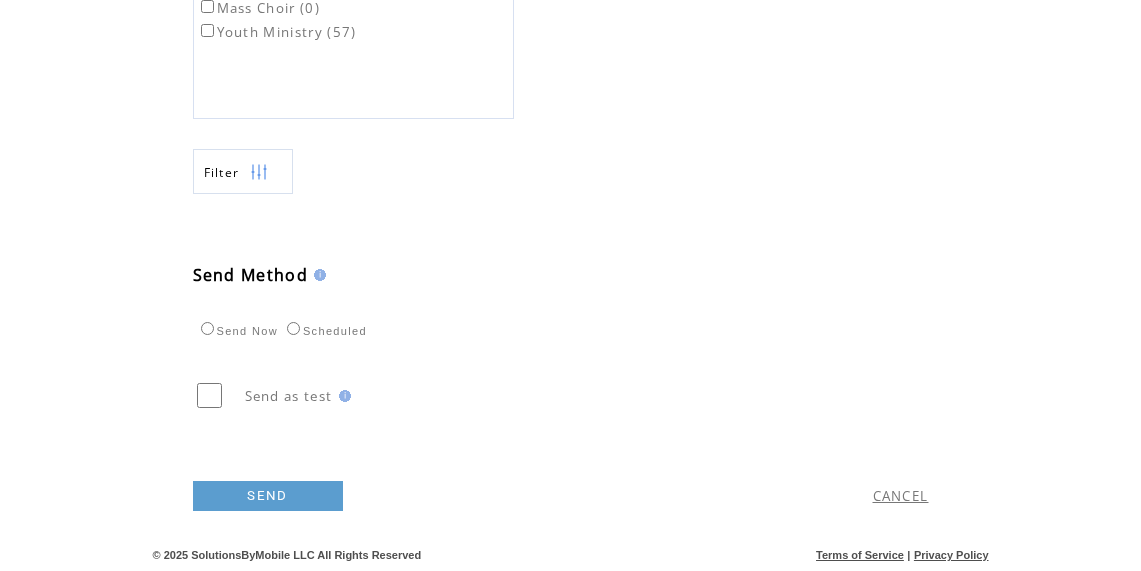click on "SEND" at bounding box center [268, 496] 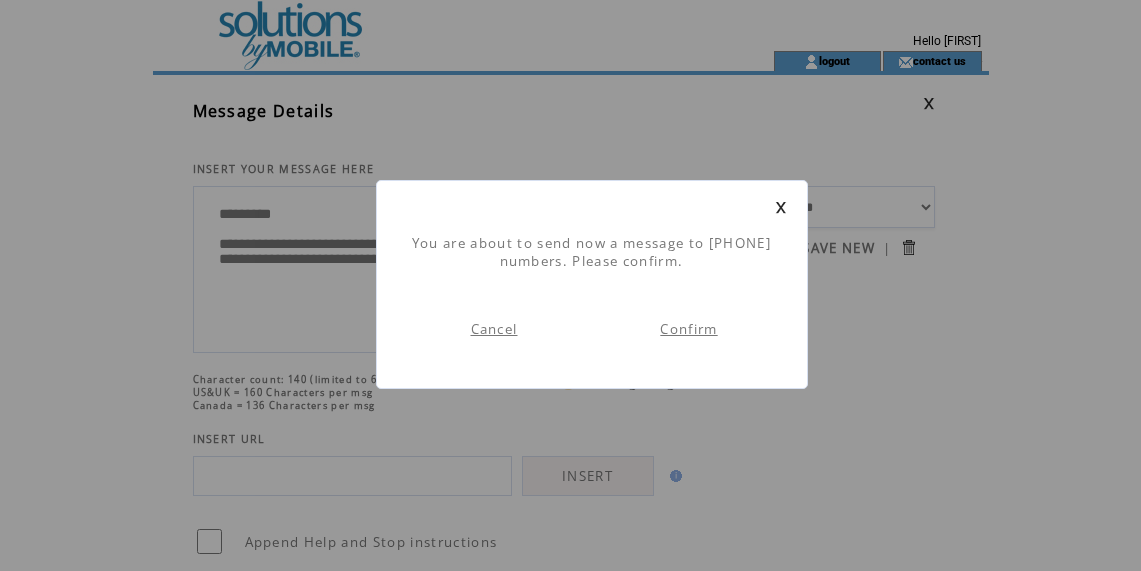 scroll, scrollTop: 1, scrollLeft: 0, axis: vertical 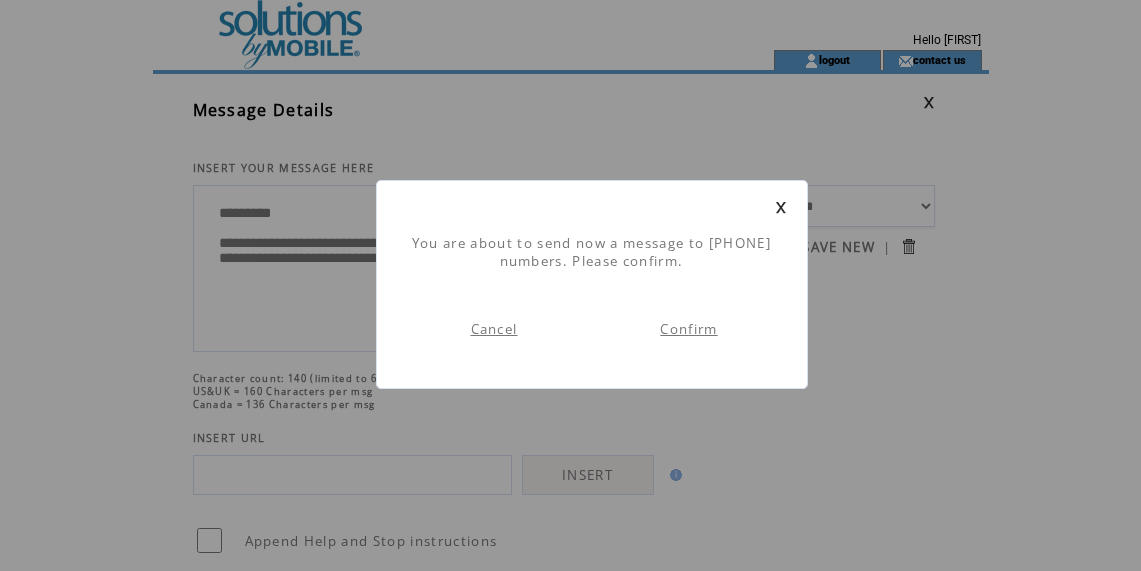 click on "Confirm" at bounding box center [688, 329] 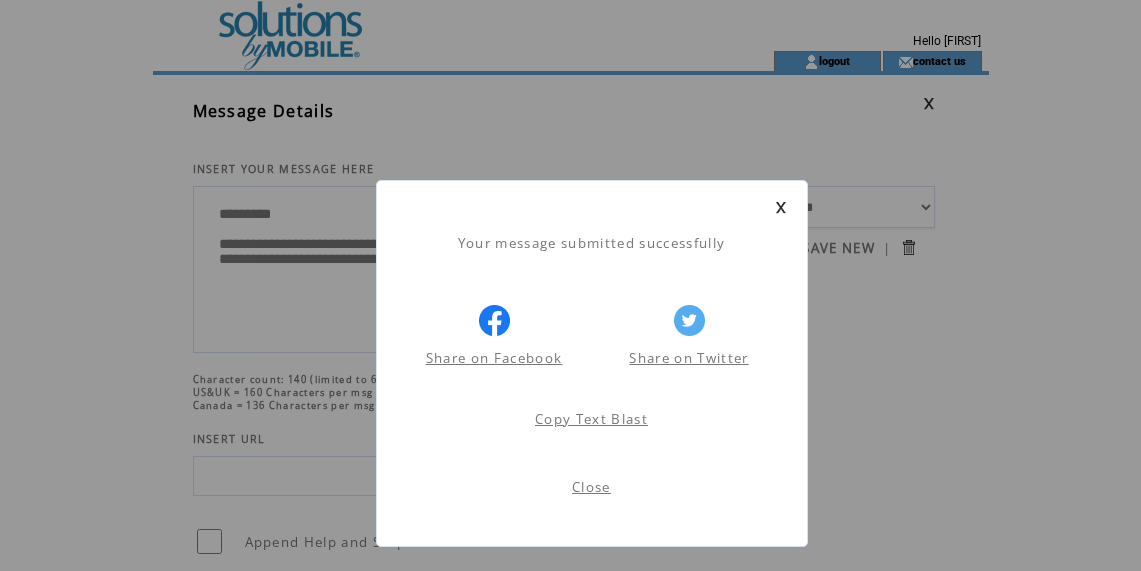 scroll, scrollTop: 1, scrollLeft: 0, axis: vertical 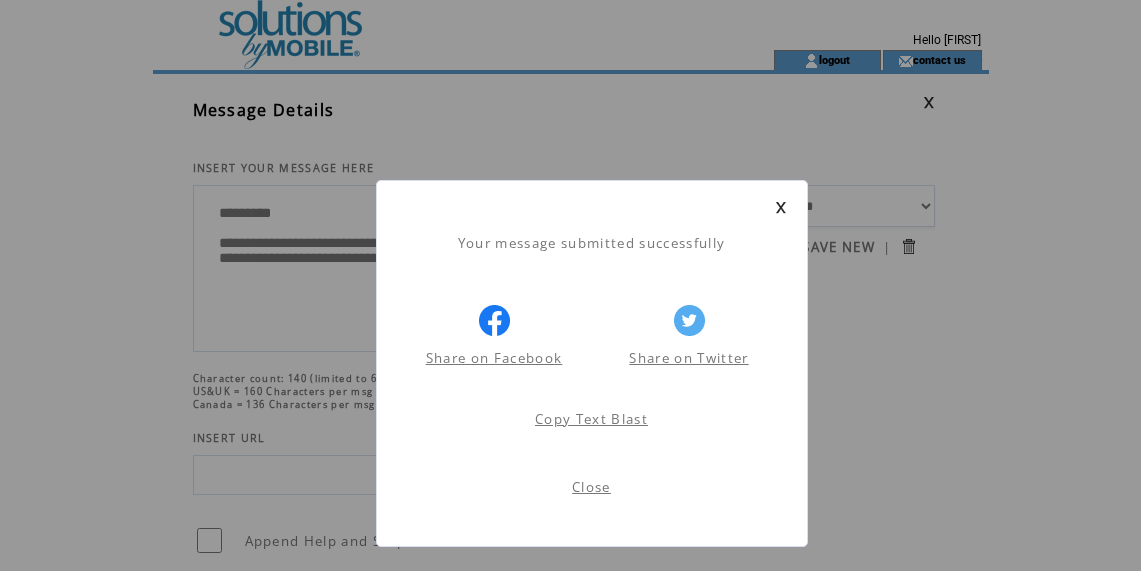 click on "Close" at bounding box center [591, 487] 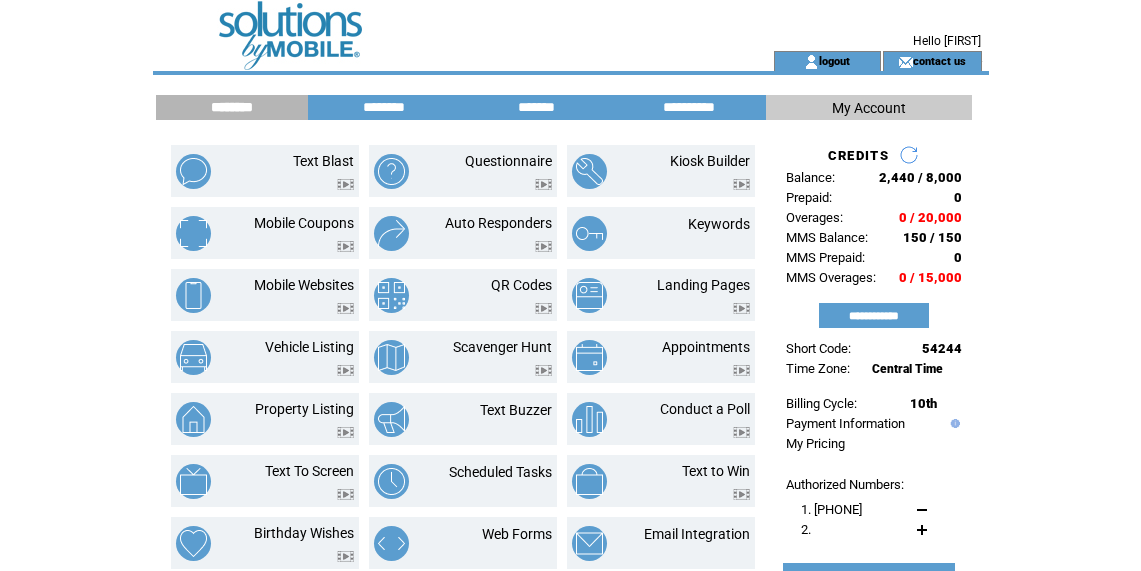scroll, scrollTop: 0, scrollLeft: 0, axis: both 